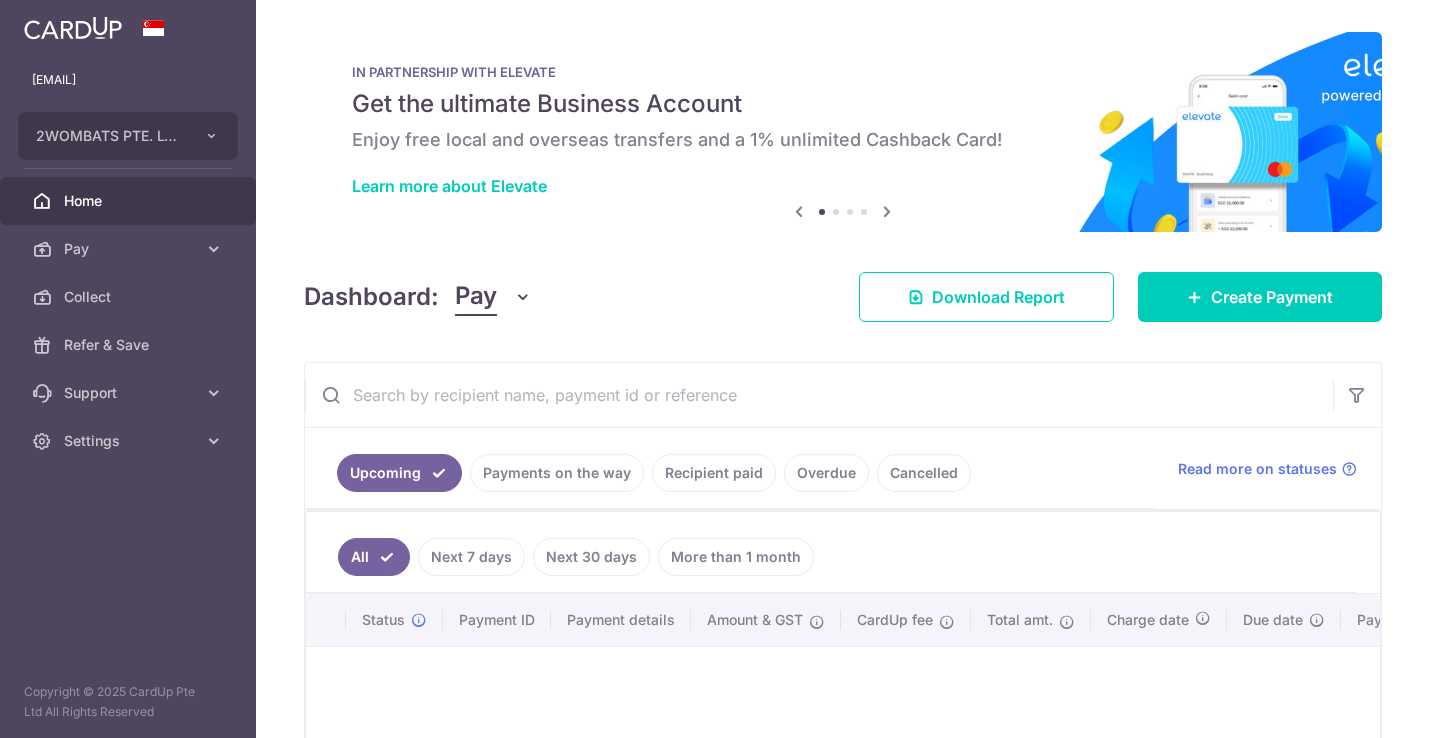 scroll, scrollTop: 0, scrollLeft: 0, axis: both 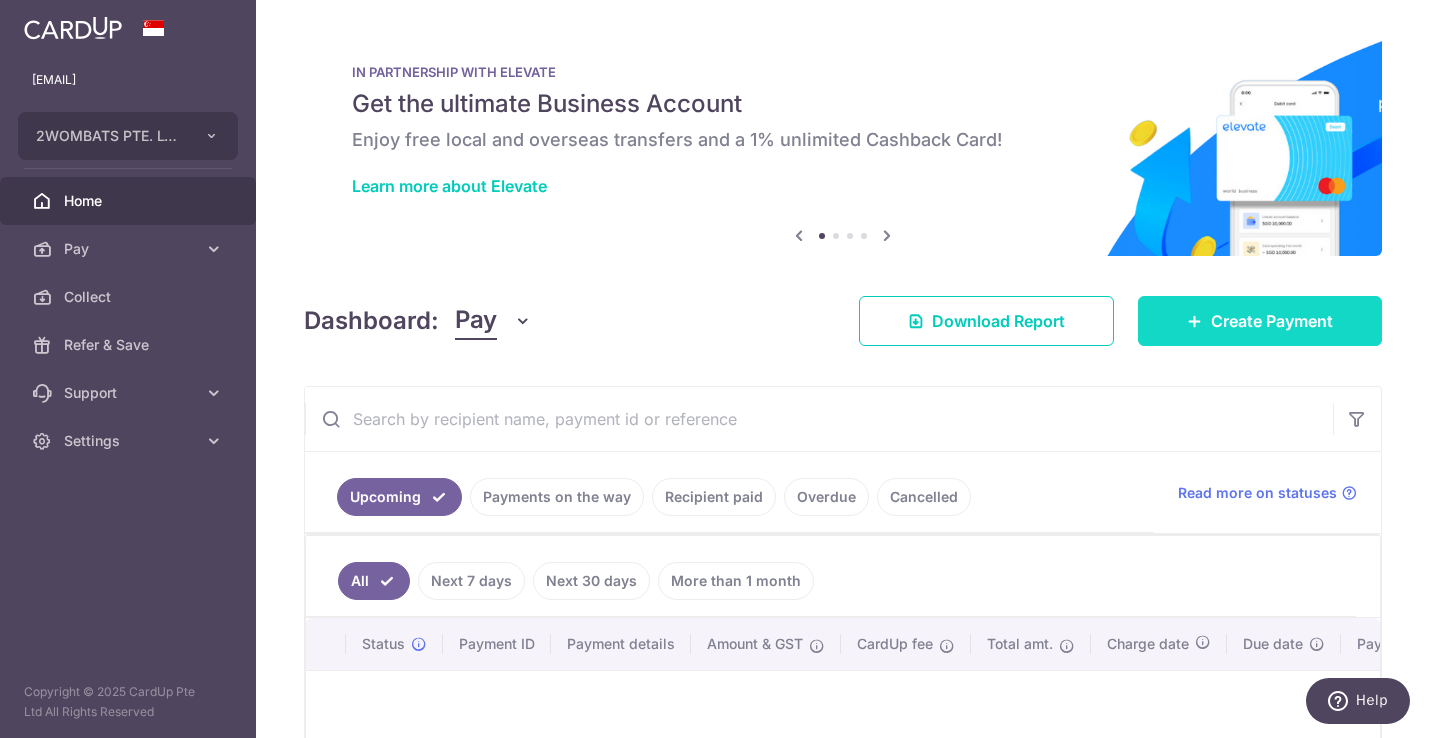 click on "Create Payment" at bounding box center (1272, 321) 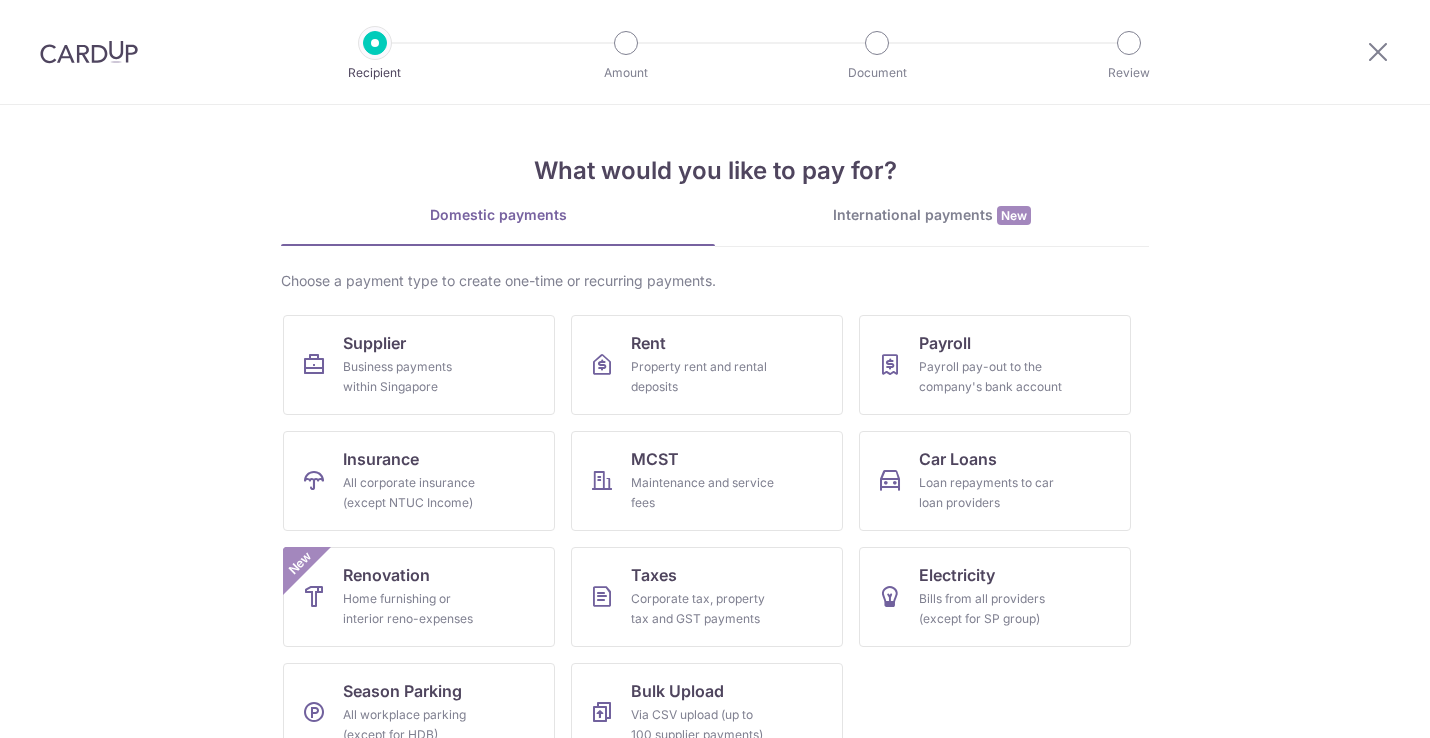 scroll, scrollTop: 0, scrollLeft: 0, axis: both 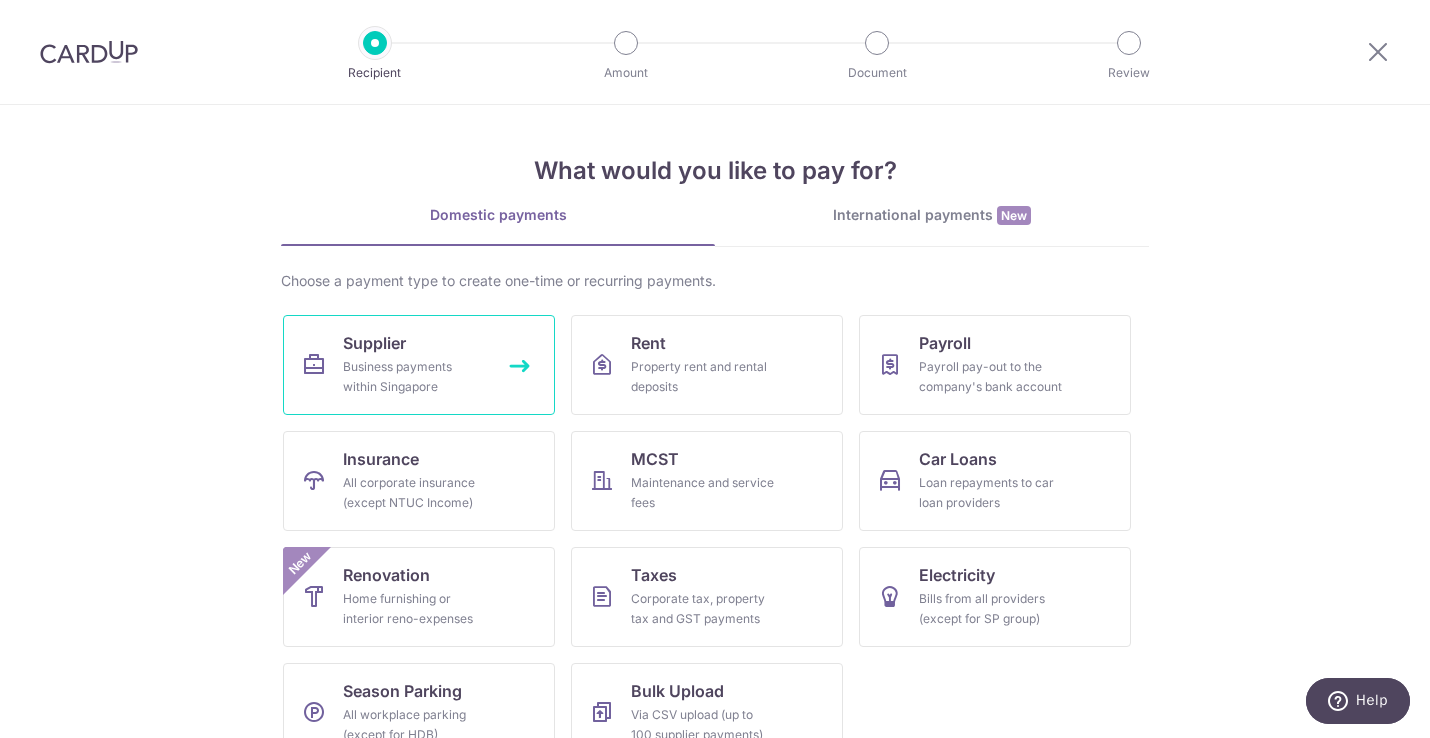 click on "Supplier Business payments within Singapore" at bounding box center [419, 365] 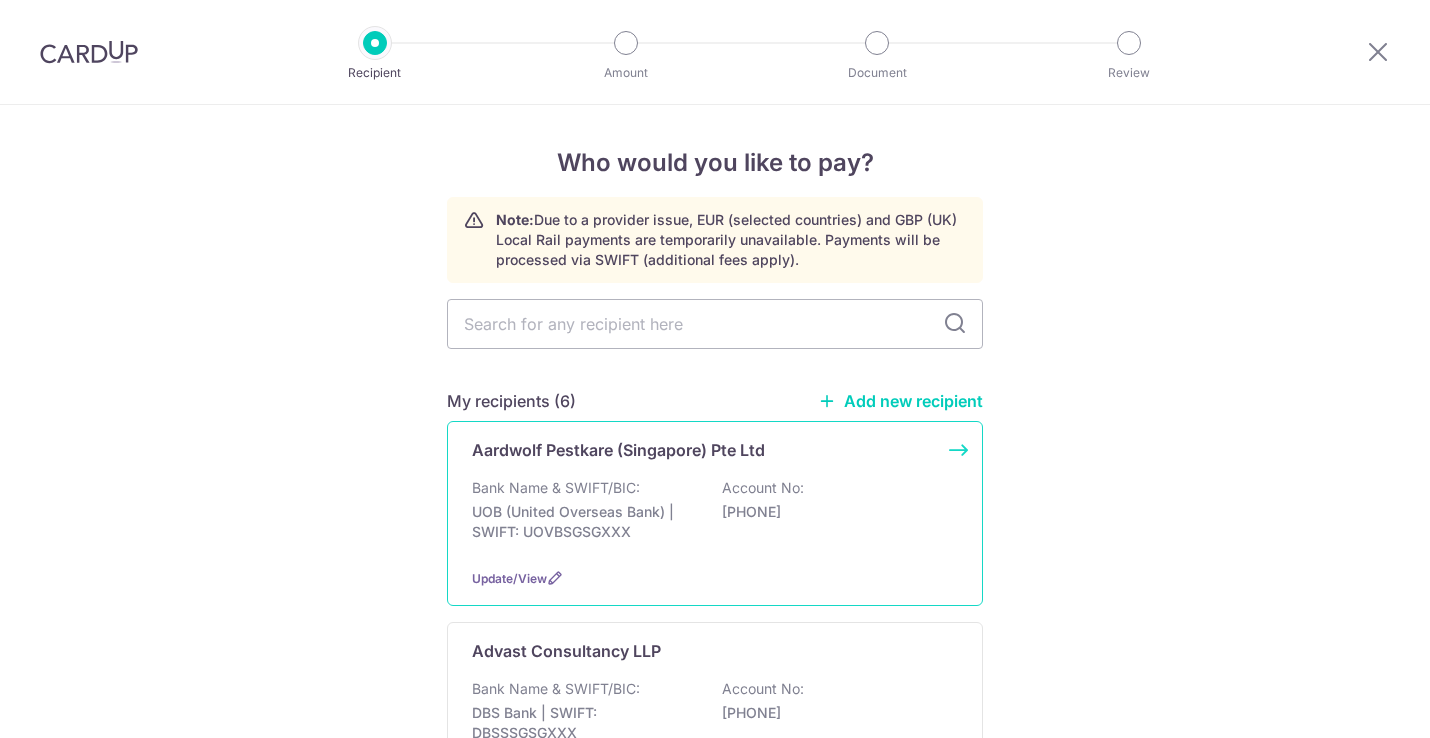 scroll, scrollTop: 0, scrollLeft: 0, axis: both 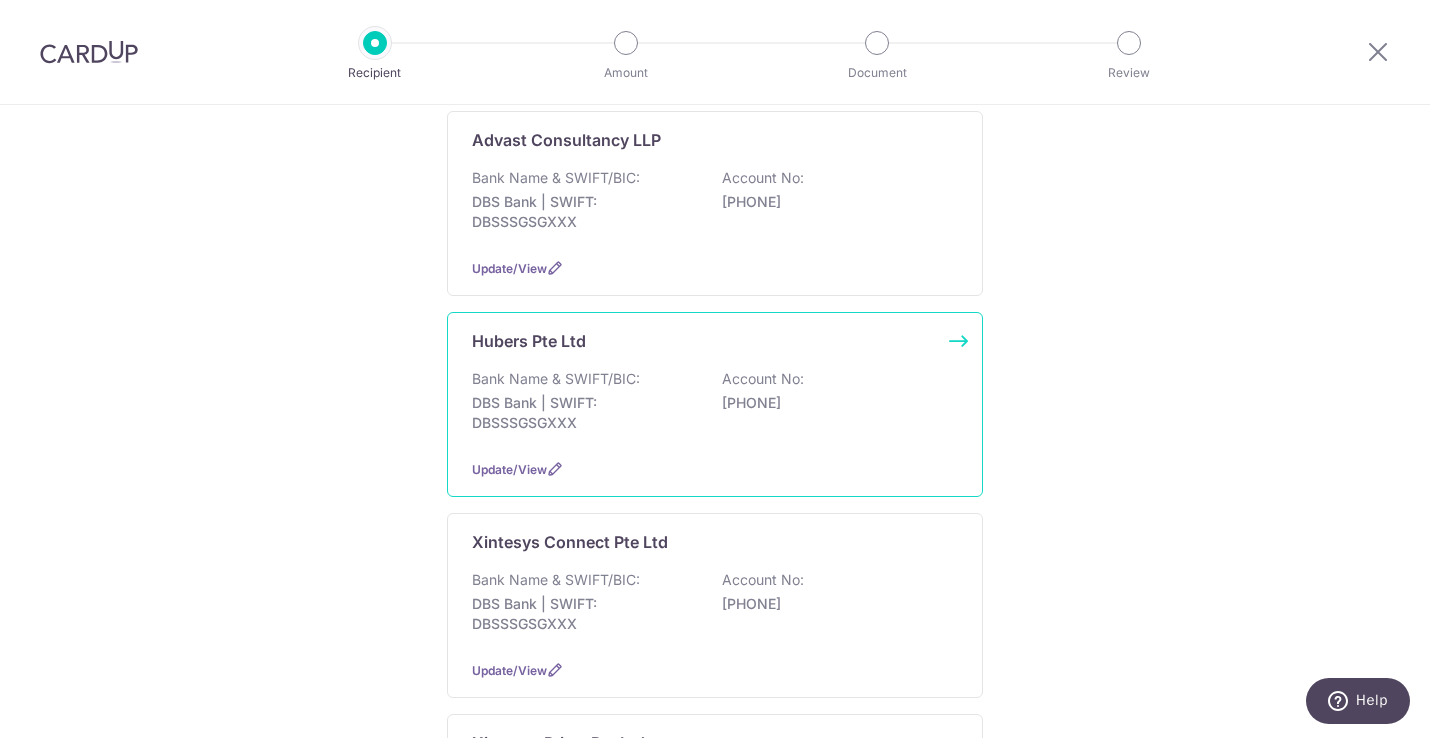 click on "DBS Bank | SWIFT: DBSSSGSGXXX" at bounding box center (584, 413) 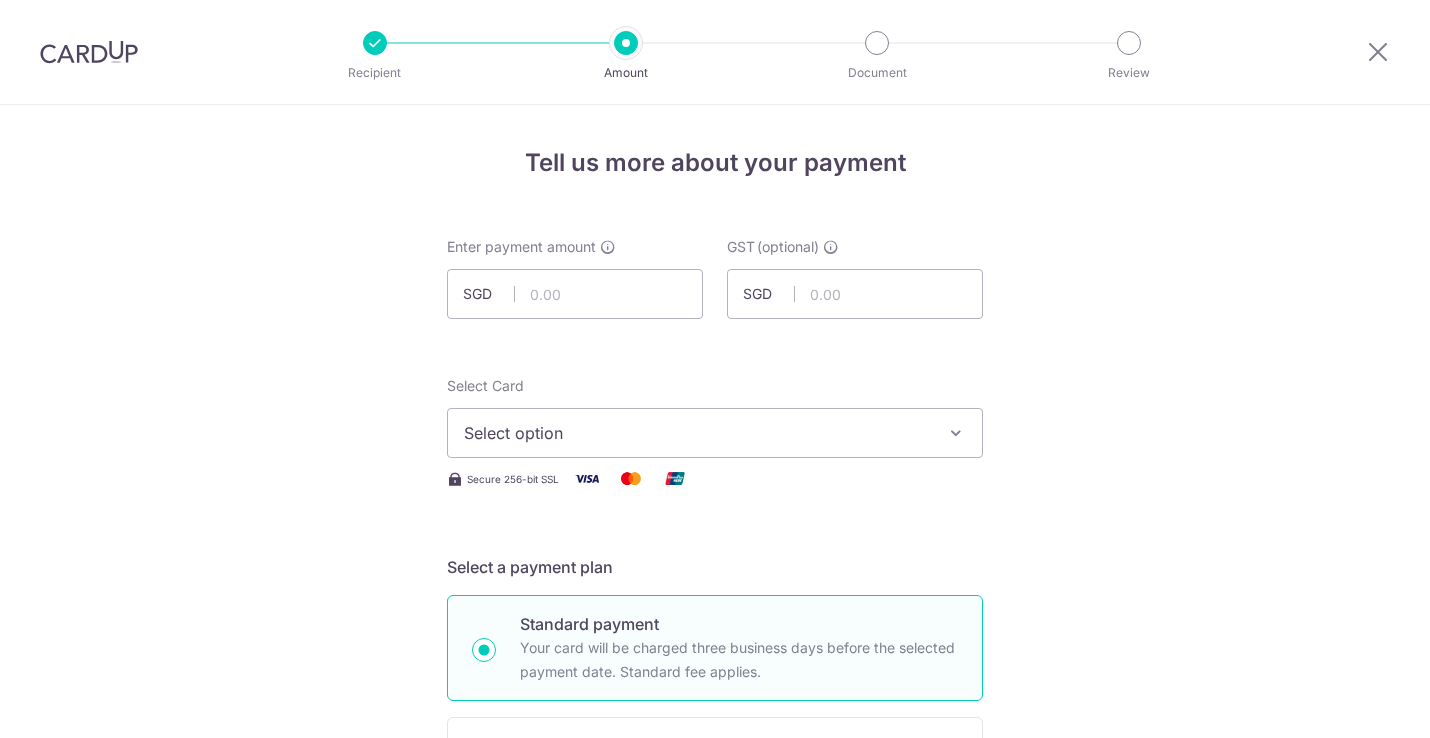scroll, scrollTop: 0, scrollLeft: 0, axis: both 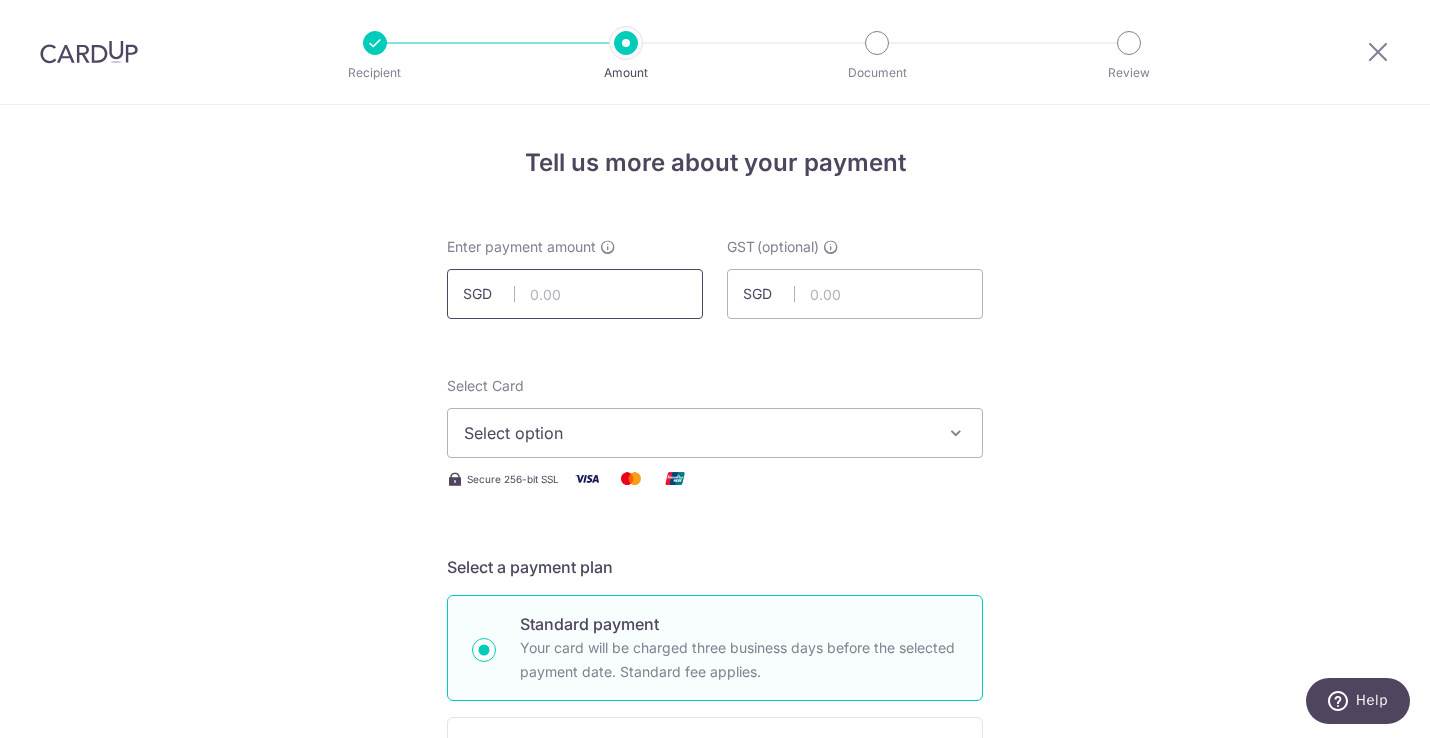 click at bounding box center (575, 294) 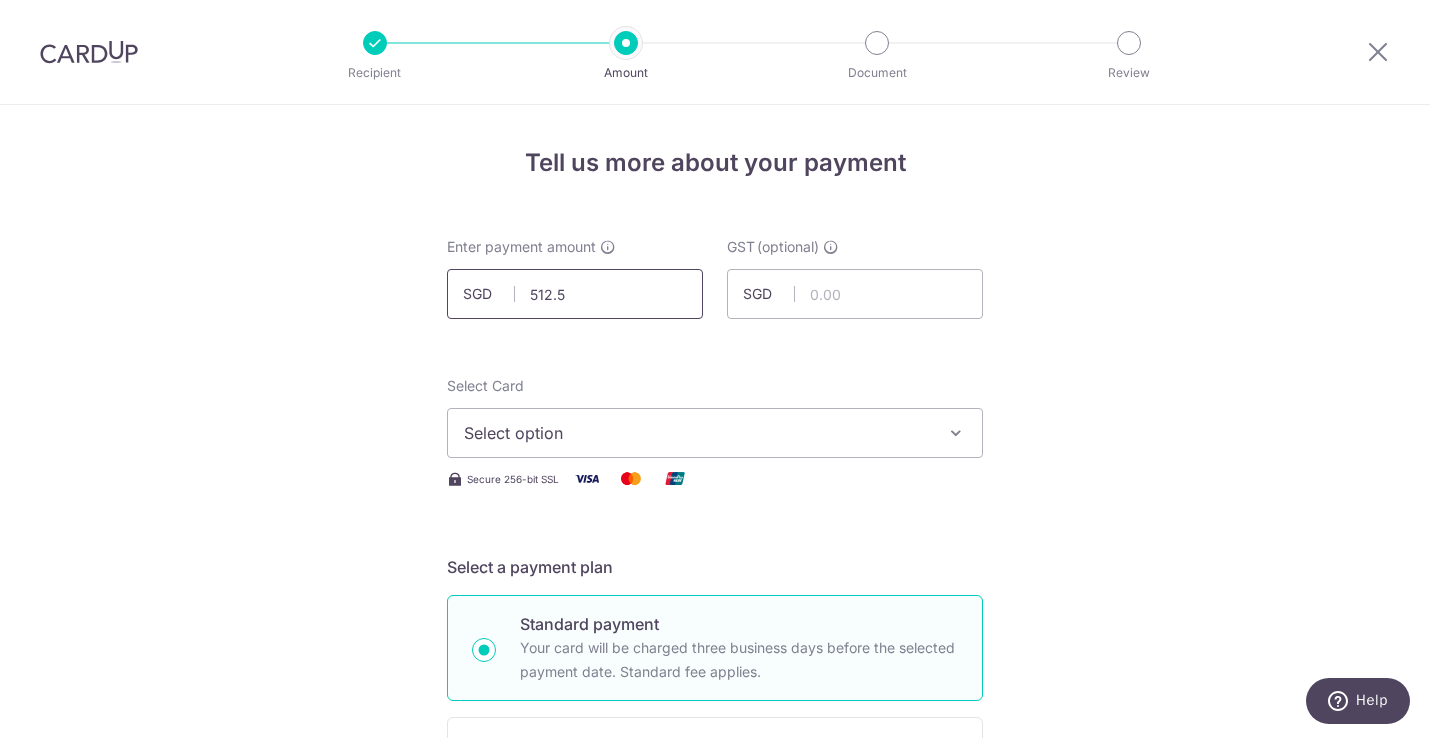 type on "512.57" 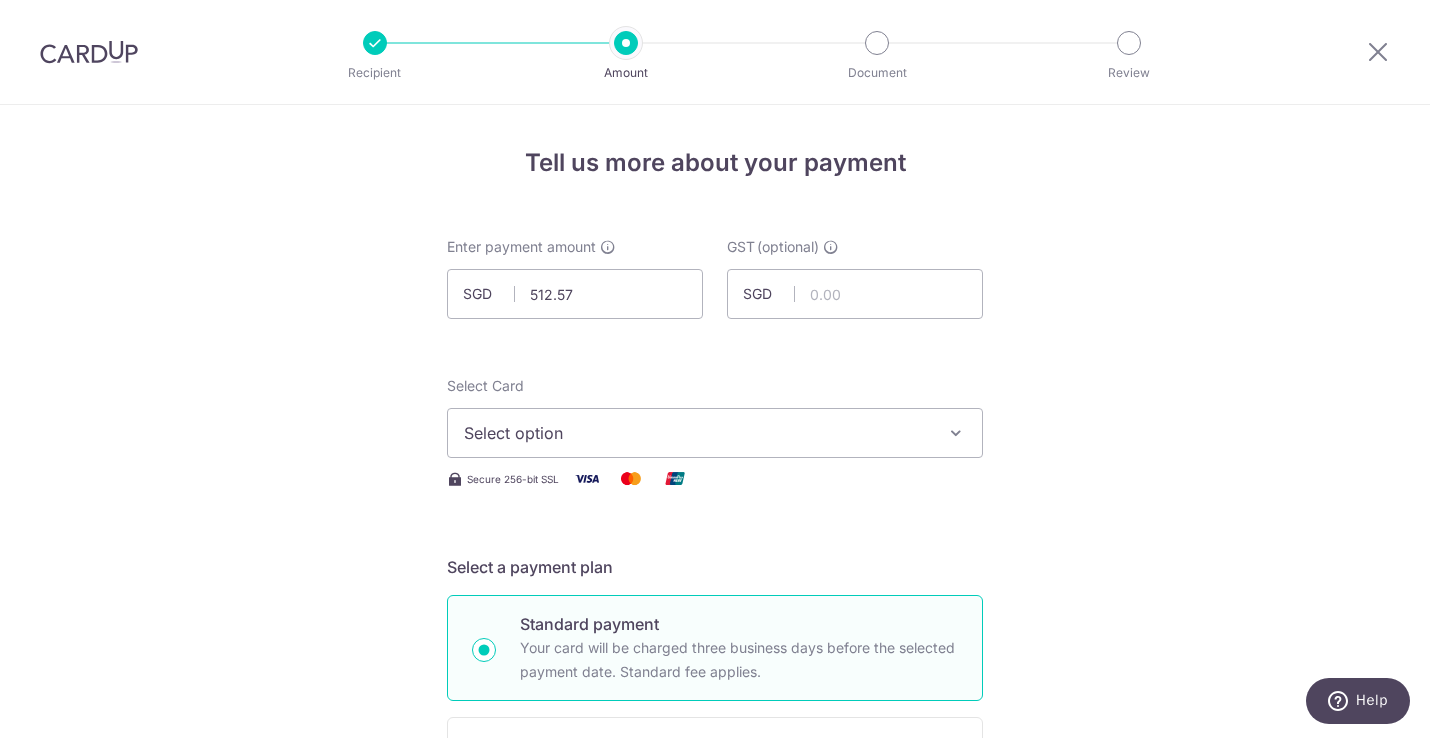 click on "Select option" at bounding box center (697, 433) 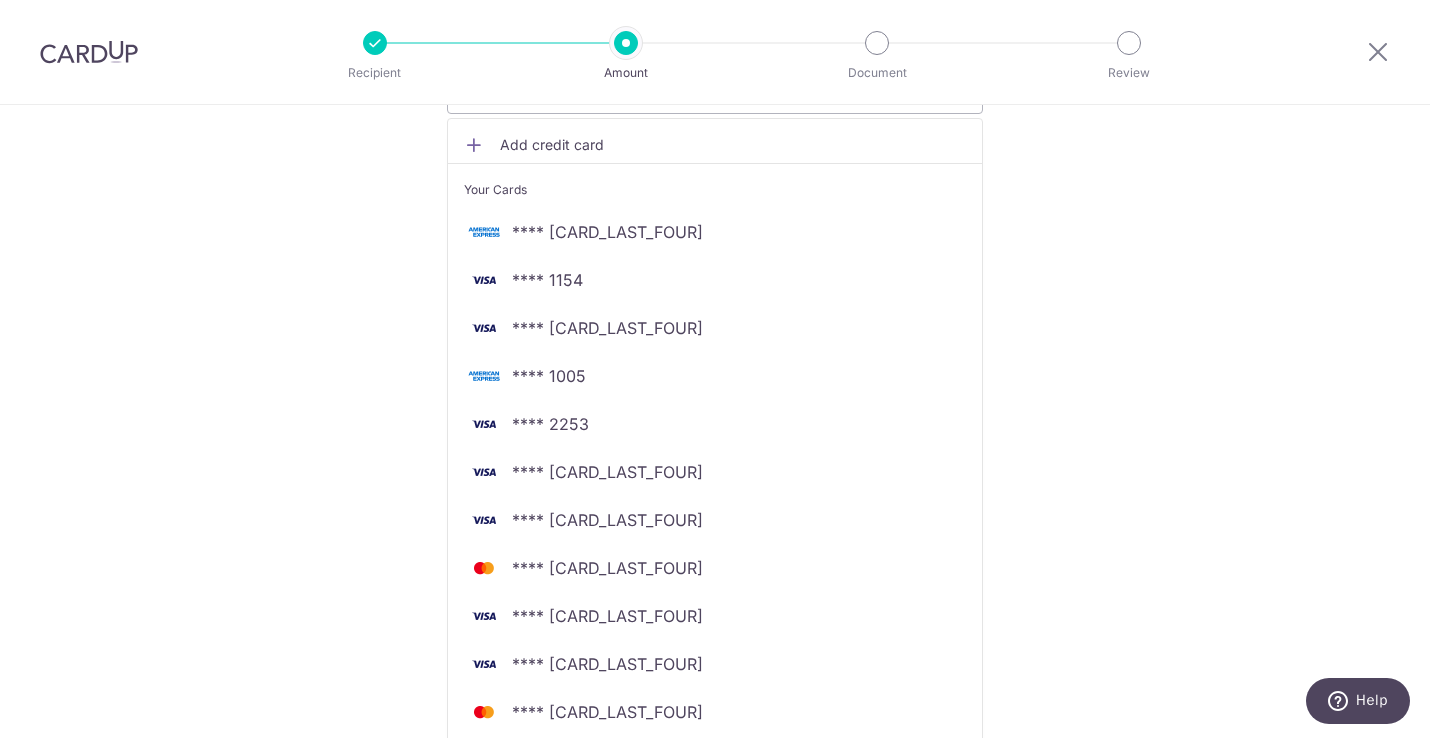 scroll, scrollTop: 347, scrollLeft: 0, axis: vertical 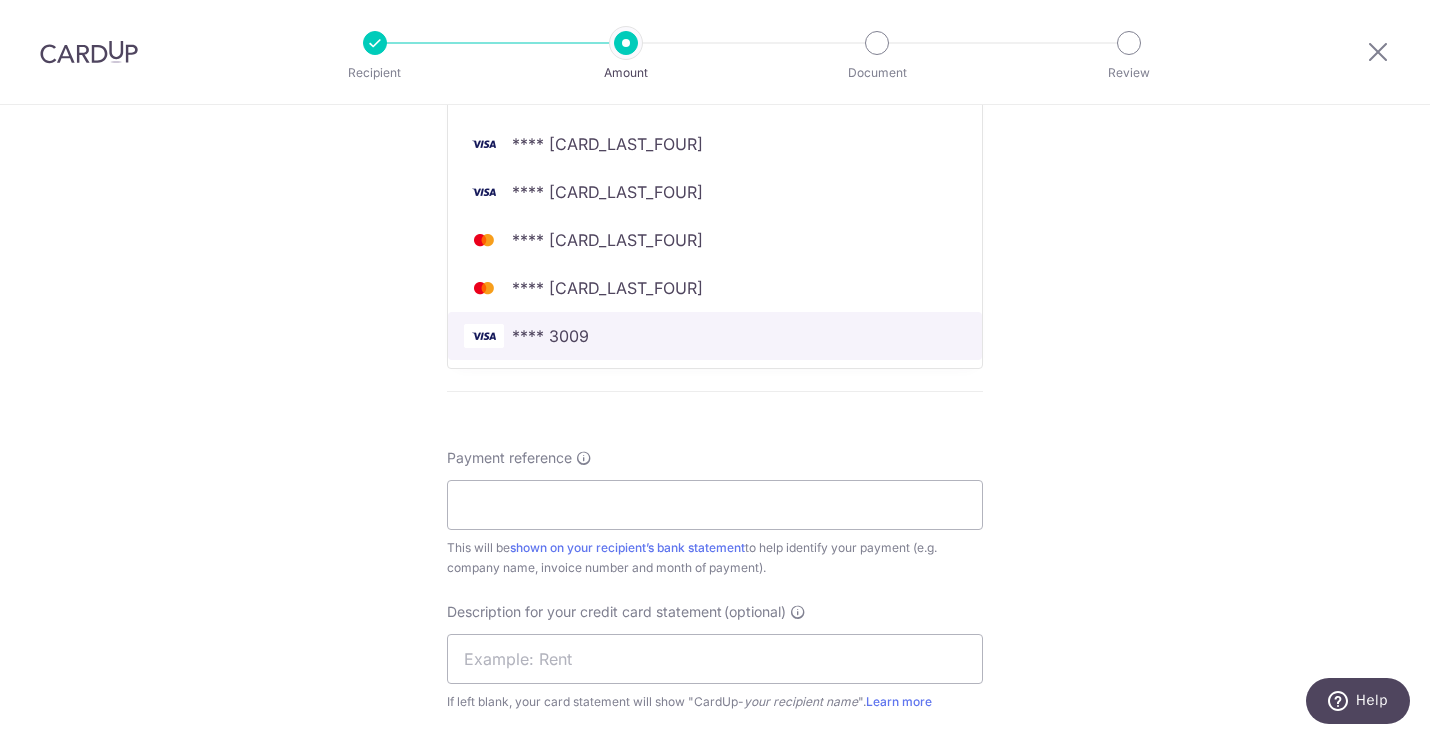click on "**** 3009" at bounding box center [550, 336] 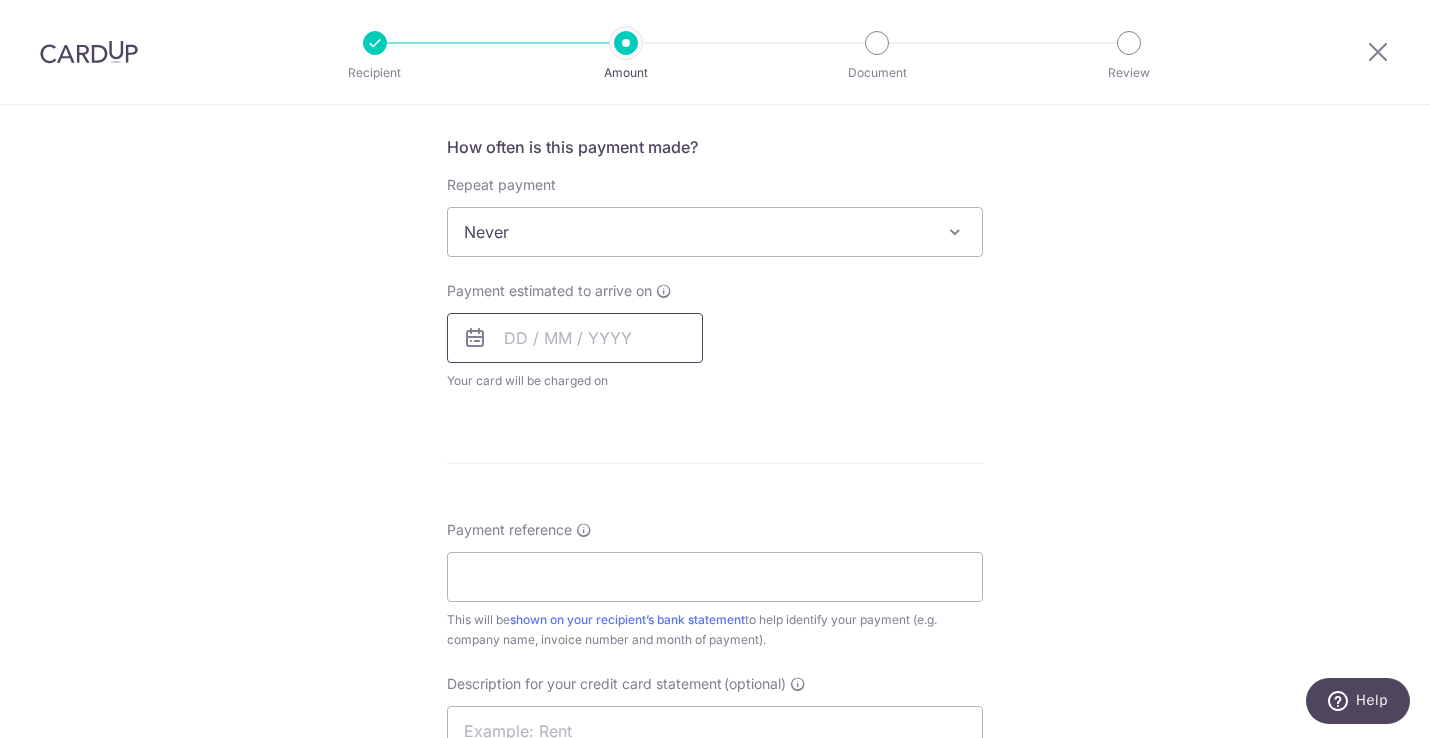 click at bounding box center (575, 338) 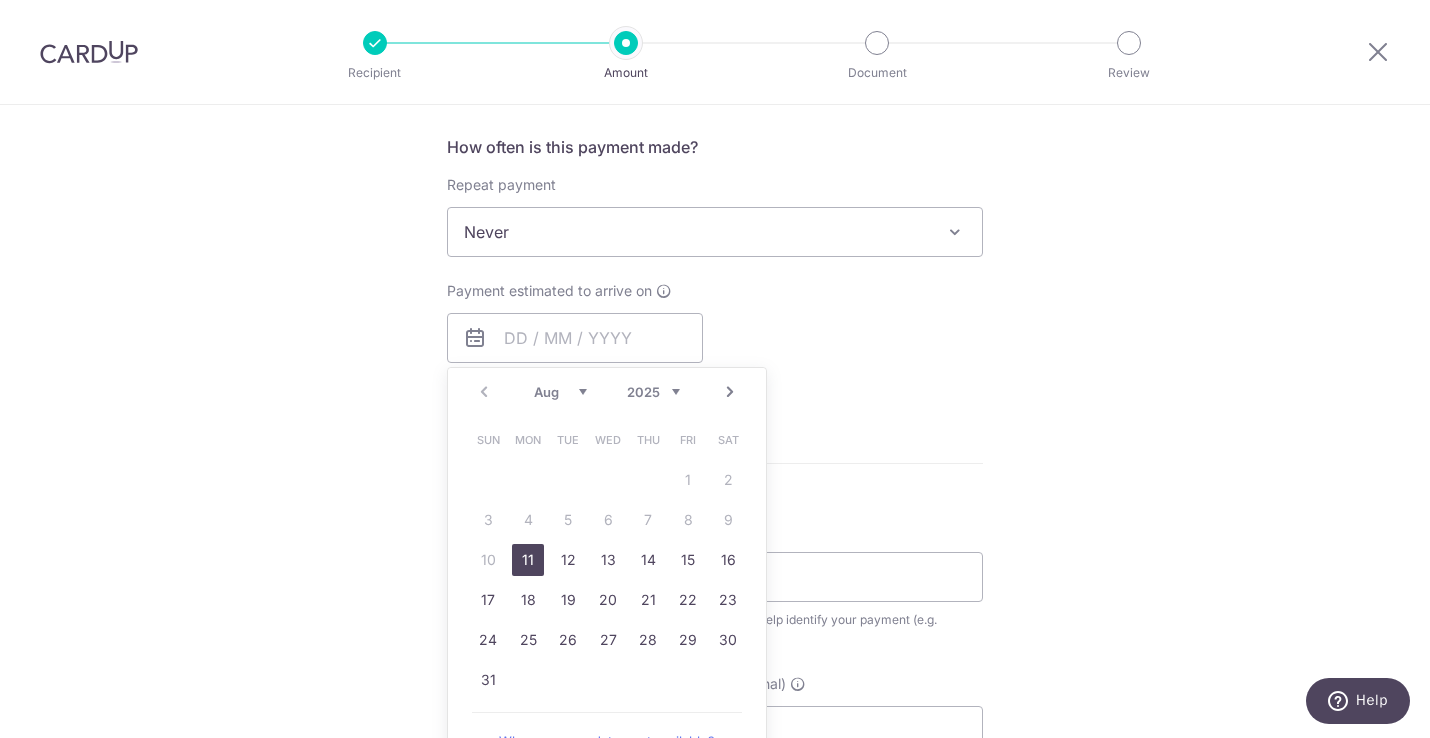 click on "11" at bounding box center [528, 560] 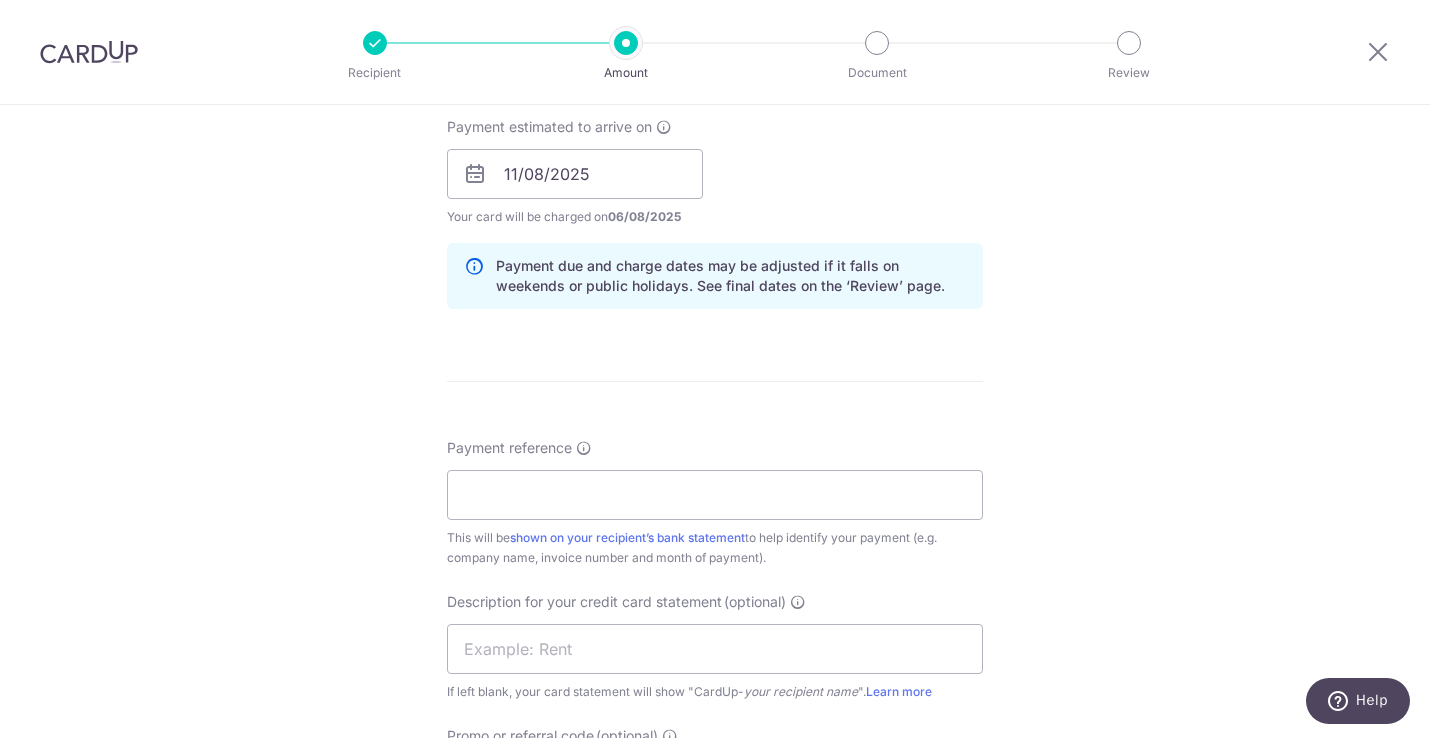 scroll, scrollTop: 1042, scrollLeft: 0, axis: vertical 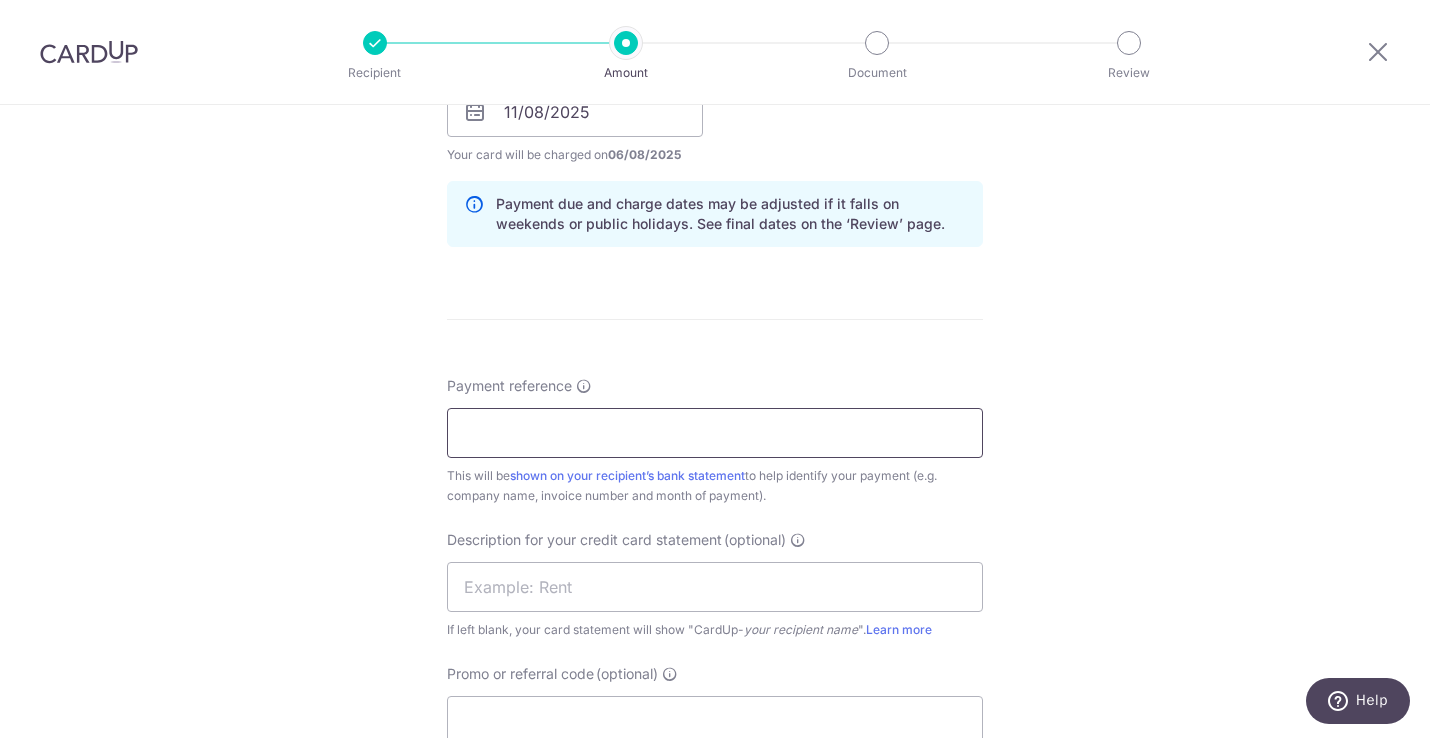 click on "Payment reference" at bounding box center (715, 433) 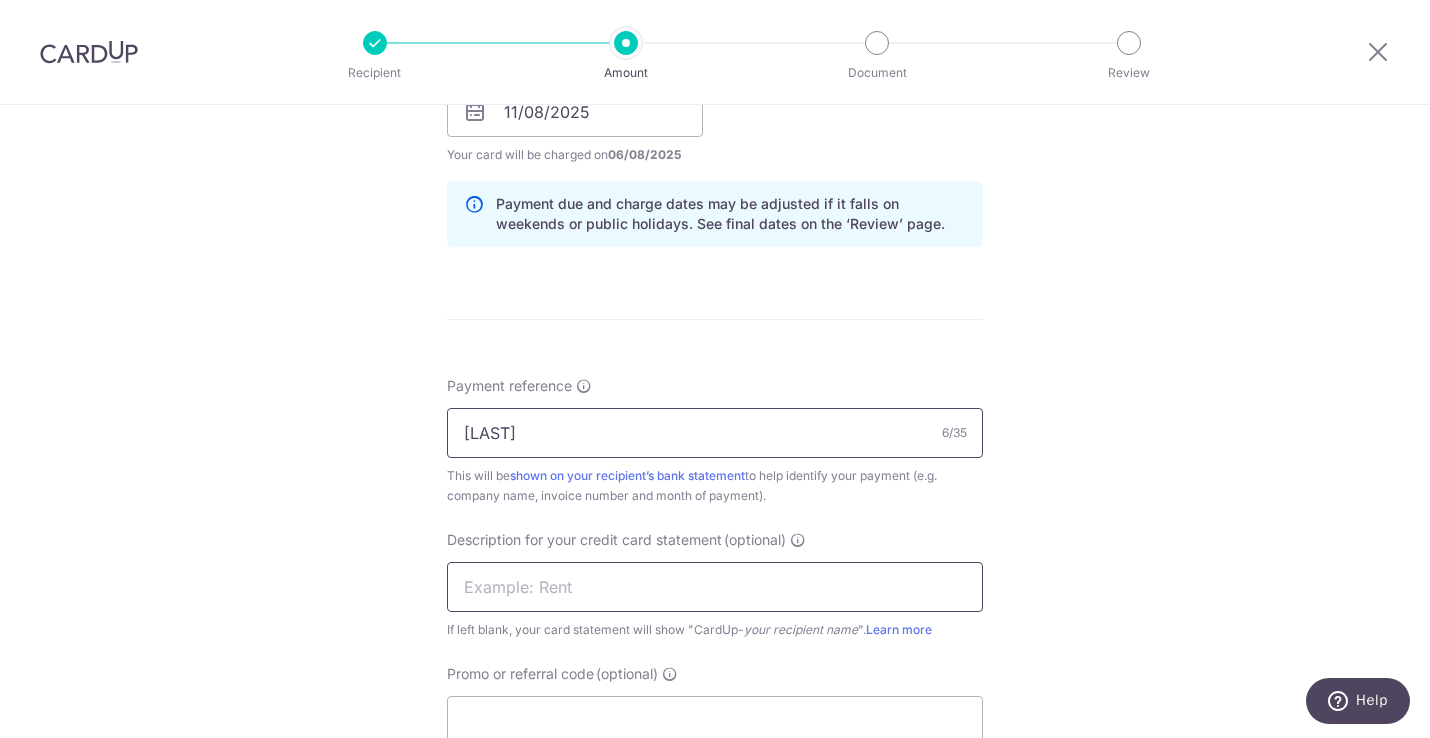 type on "Hubers" 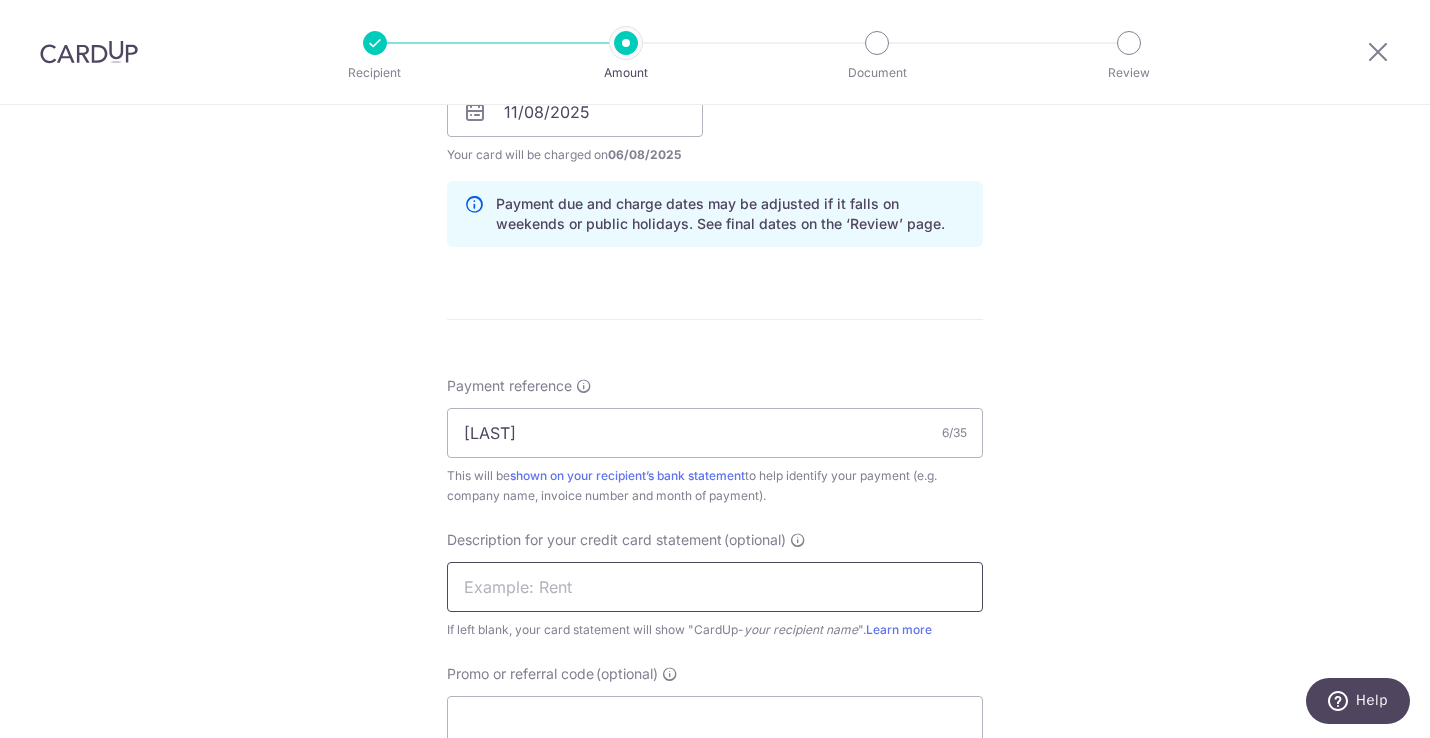 click at bounding box center [715, 587] 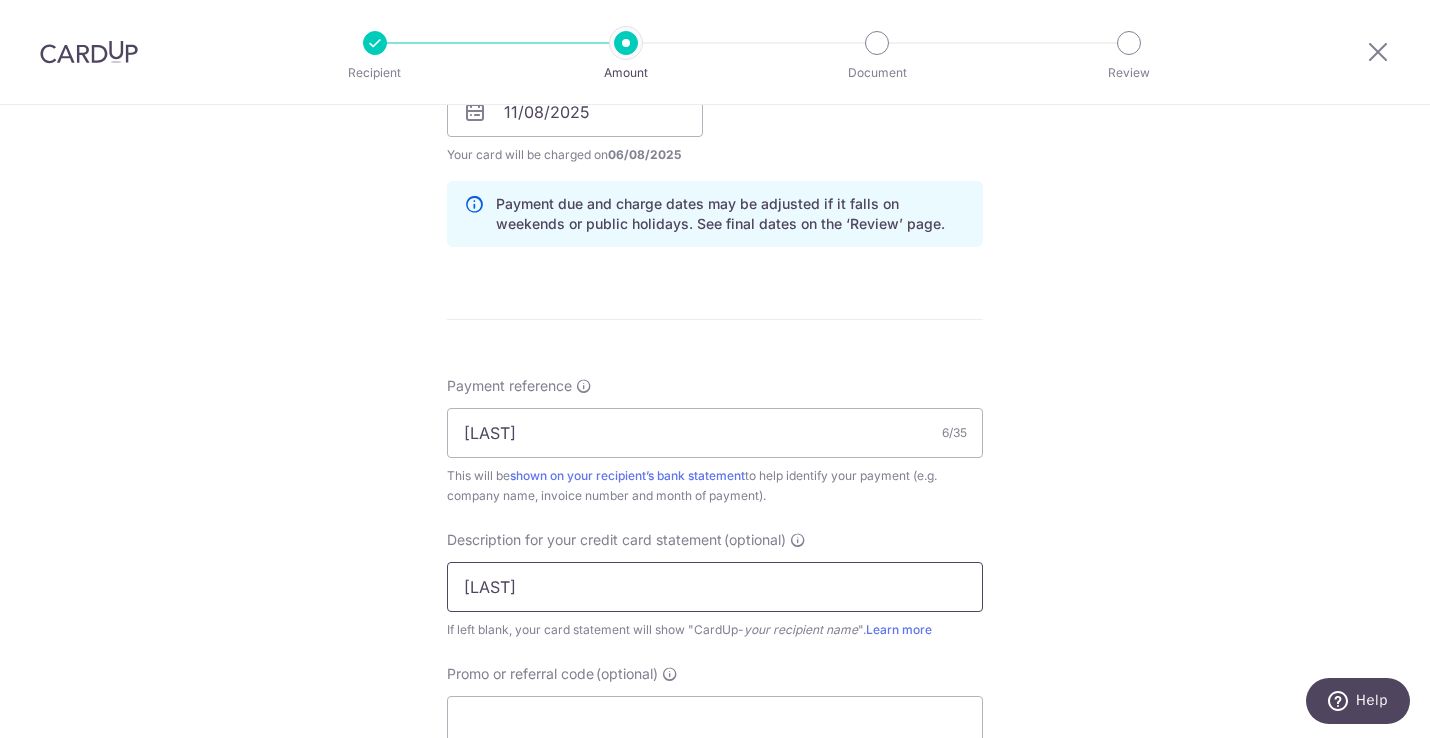 type on "Hubers" 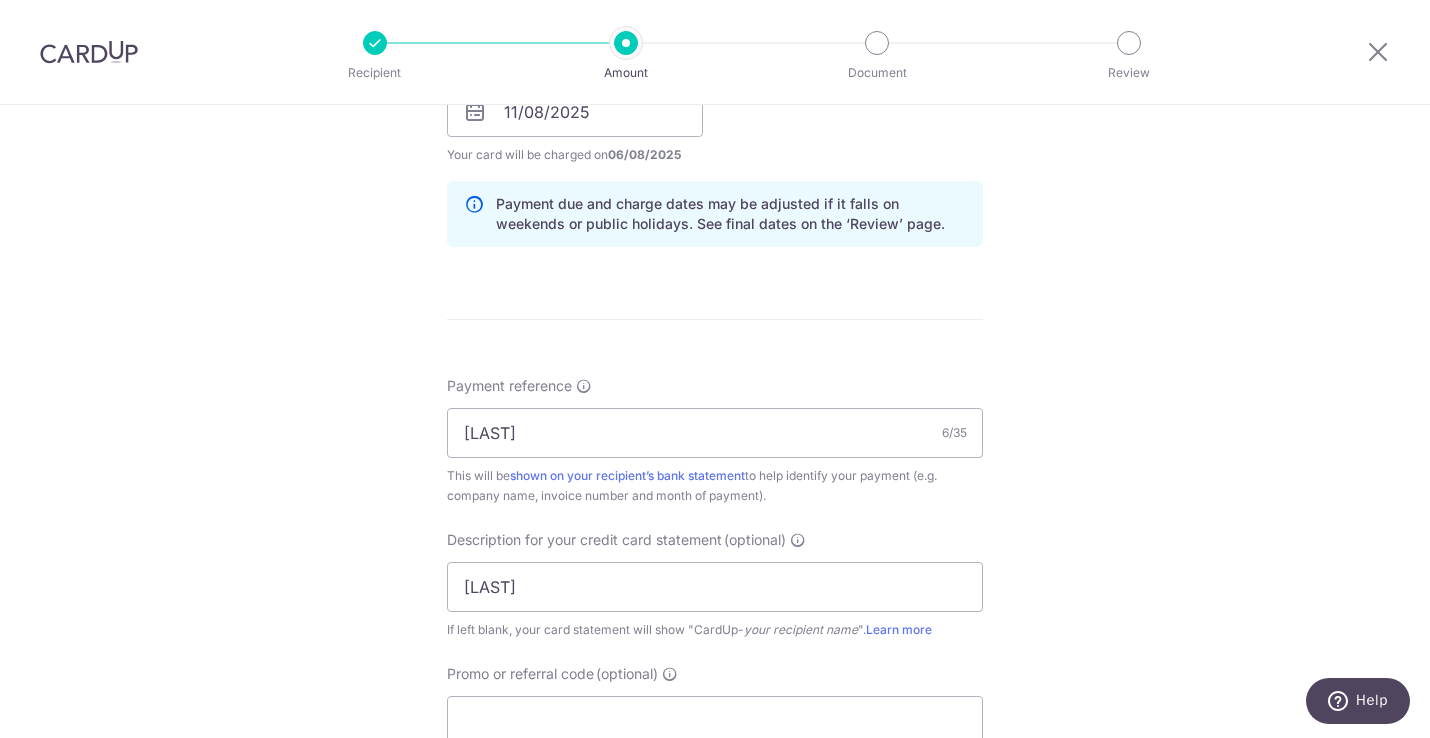 click on "Tell us more about your payment
Enter payment amount
SGD
512.57
512.57
GST
(optional)
SGD
Select Card
**** 3009
Add credit card
Your Cards
**** 4084
**** 1154
**** 7936
**** 1005
**** 2253" at bounding box center (715, 111) 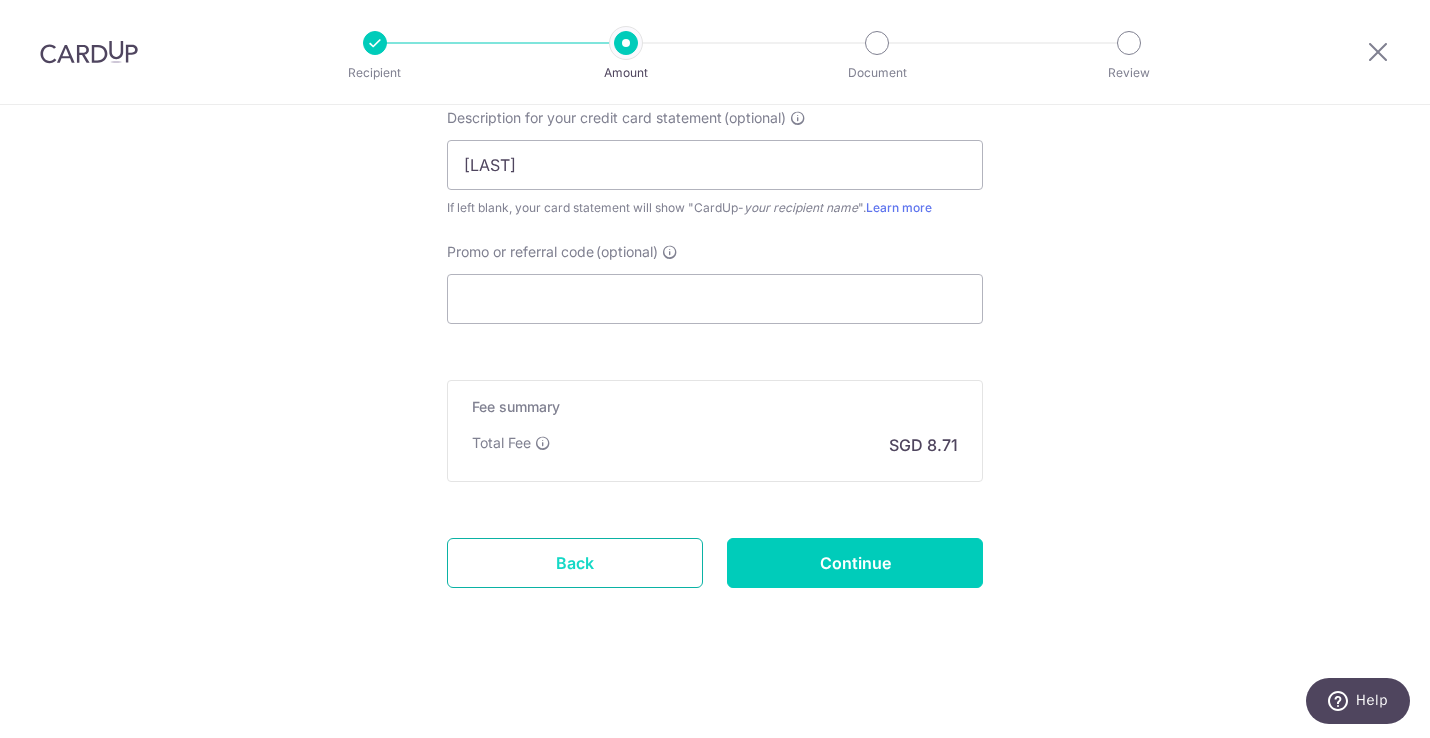 scroll, scrollTop: 1464, scrollLeft: 0, axis: vertical 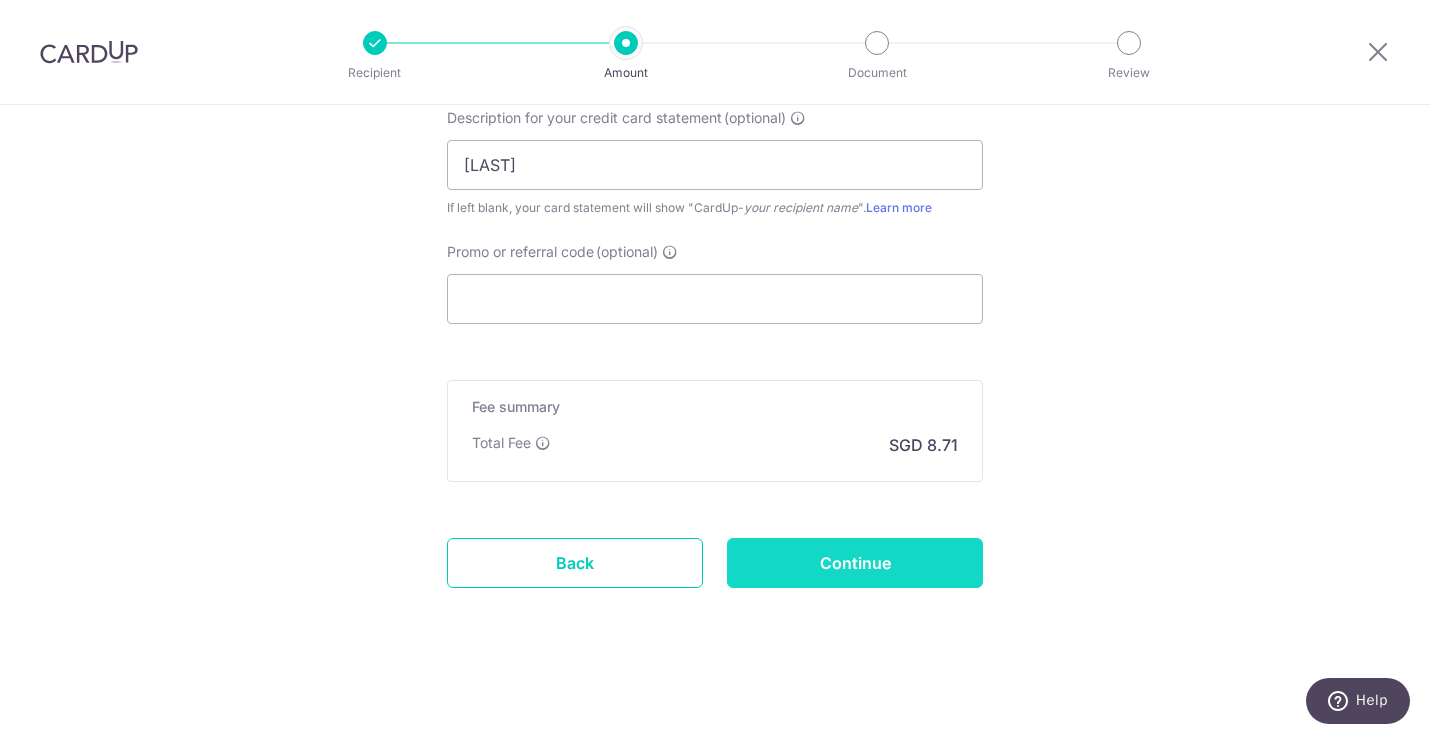 click on "Continue" at bounding box center [855, 563] 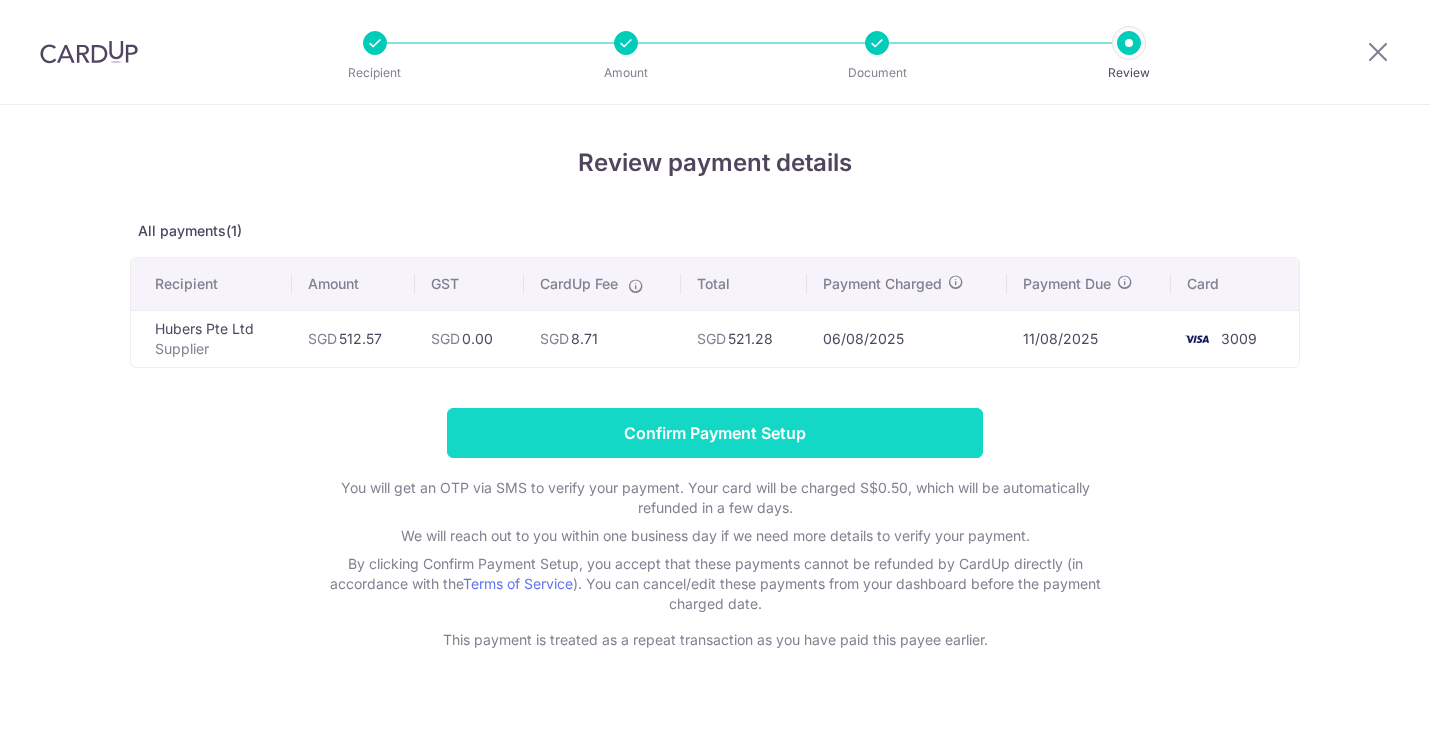 scroll, scrollTop: 0, scrollLeft: 0, axis: both 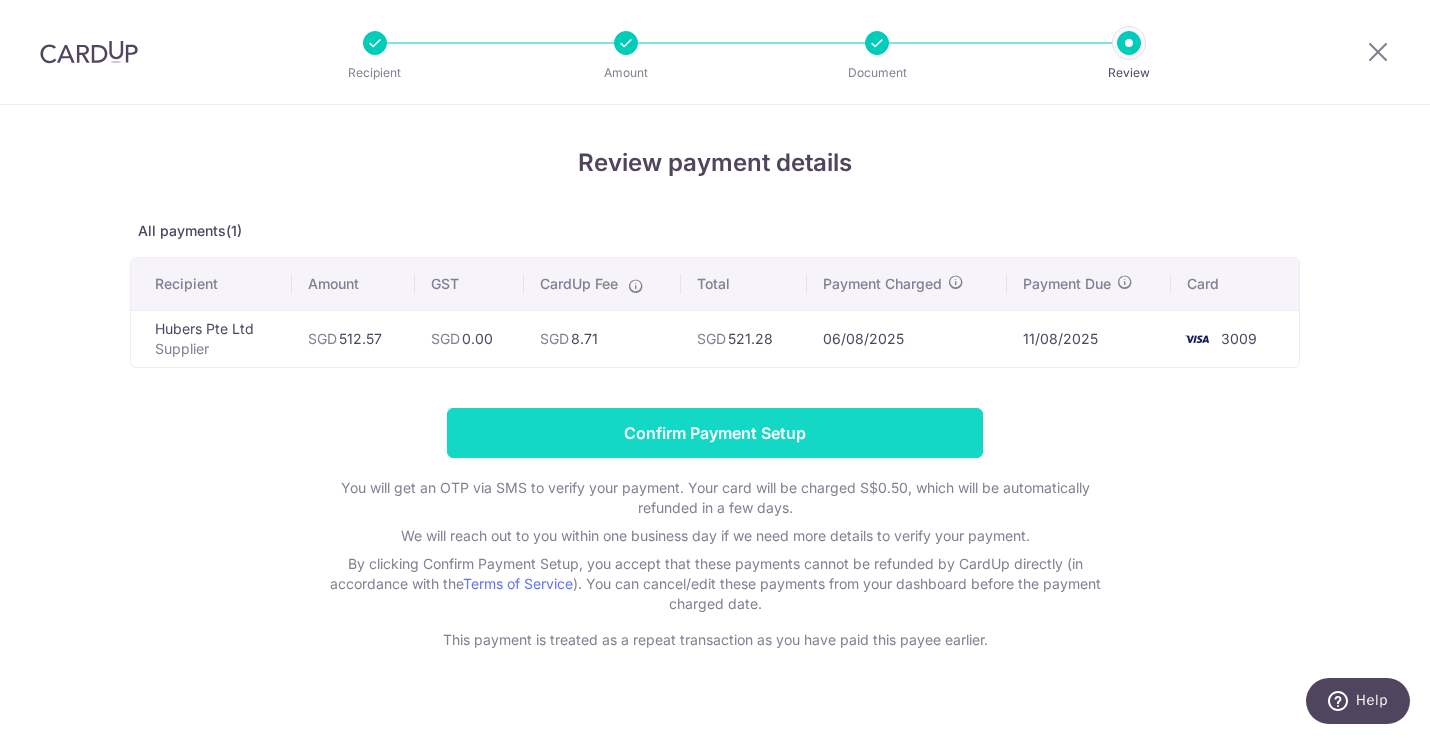 click on "Confirm Payment Setup" at bounding box center [715, 433] 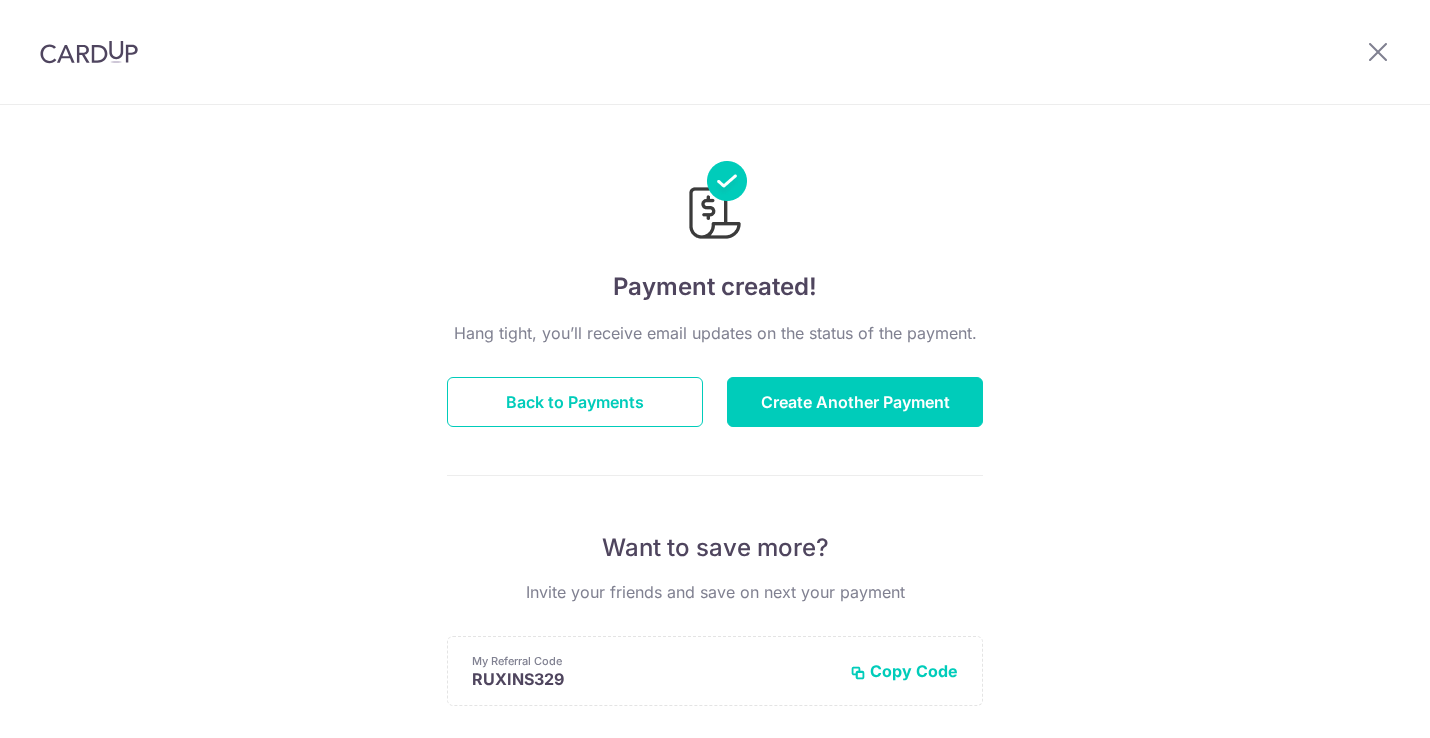 scroll, scrollTop: 0, scrollLeft: 0, axis: both 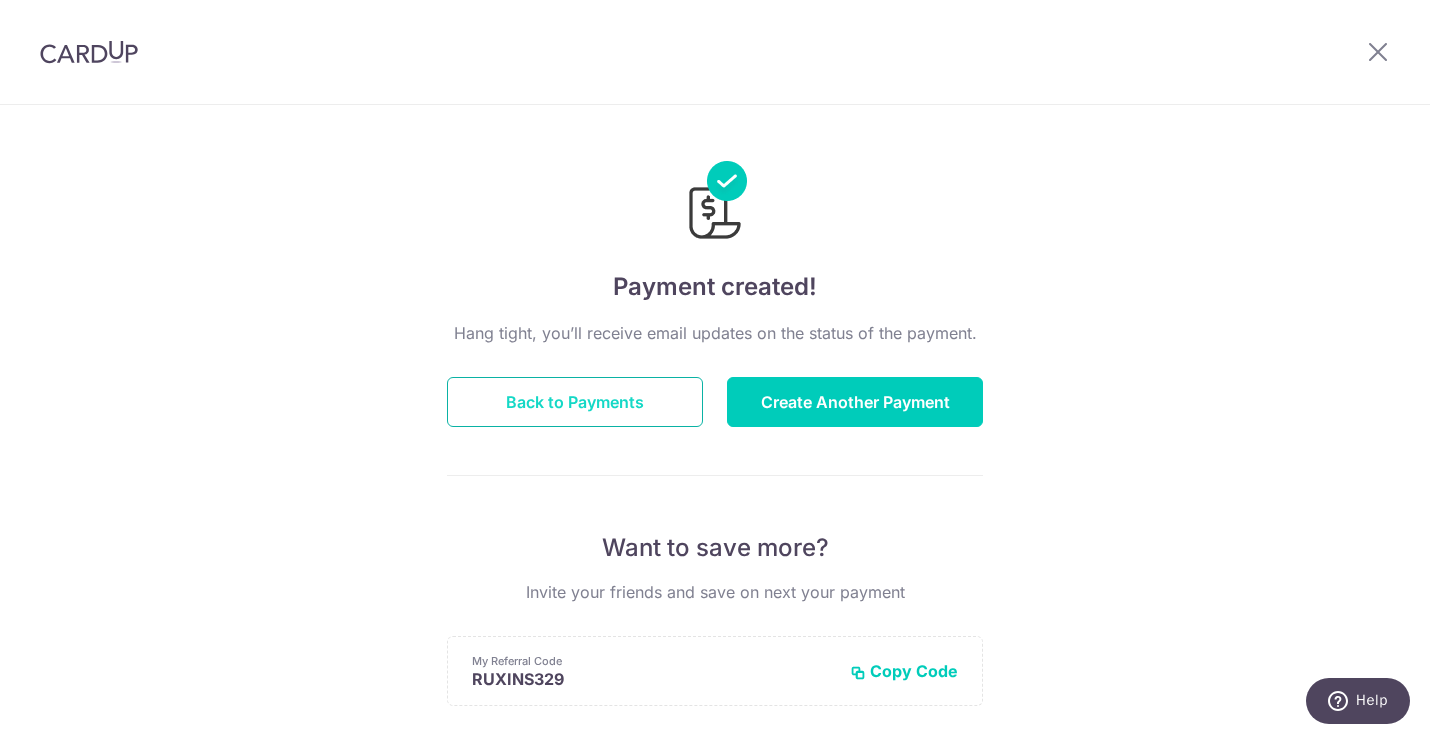 click on "Back to Payments" at bounding box center [575, 402] 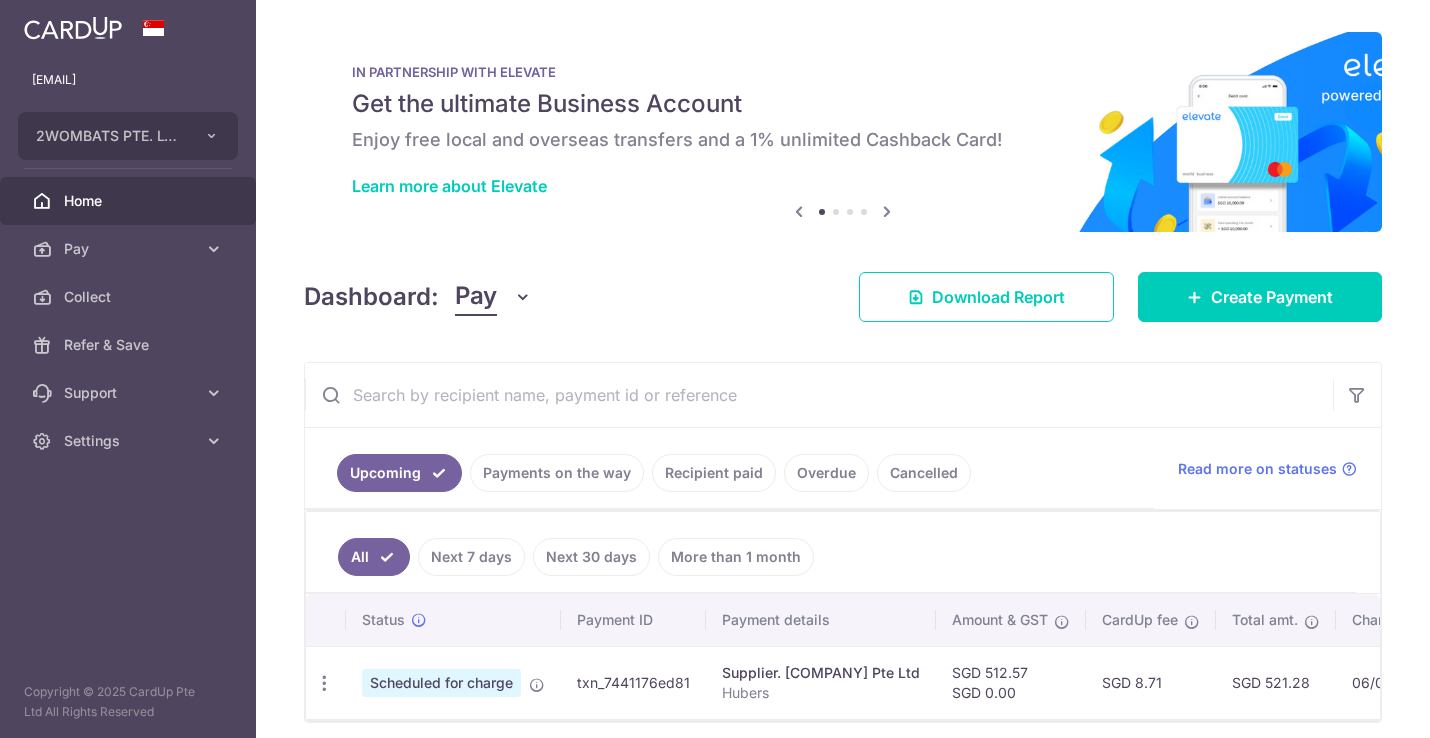 scroll, scrollTop: 0, scrollLeft: 0, axis: both 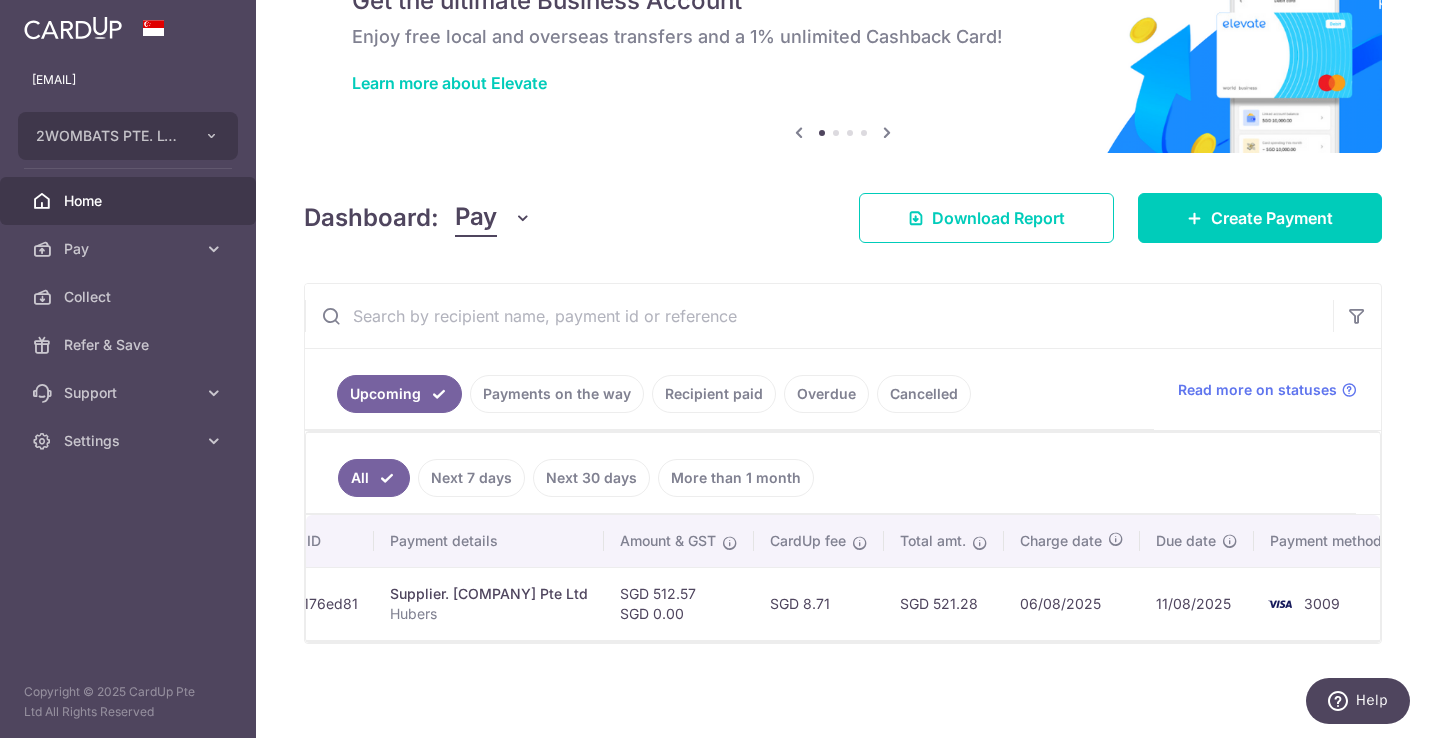 click on "×
Pause Schedule
Pause all future payments in this series
Pause just this one payment
By clicking below, you confirm you are pausing this payment to   on  . Payments can be unpaused at anytime prior to payment taken date.
Confirm
Cancel Schedule
Cancel all future payments in this series
Cancel just this one payment
Confirm
Approve Payment
Recipient Bank Details" at bounding box center (843, 369) 